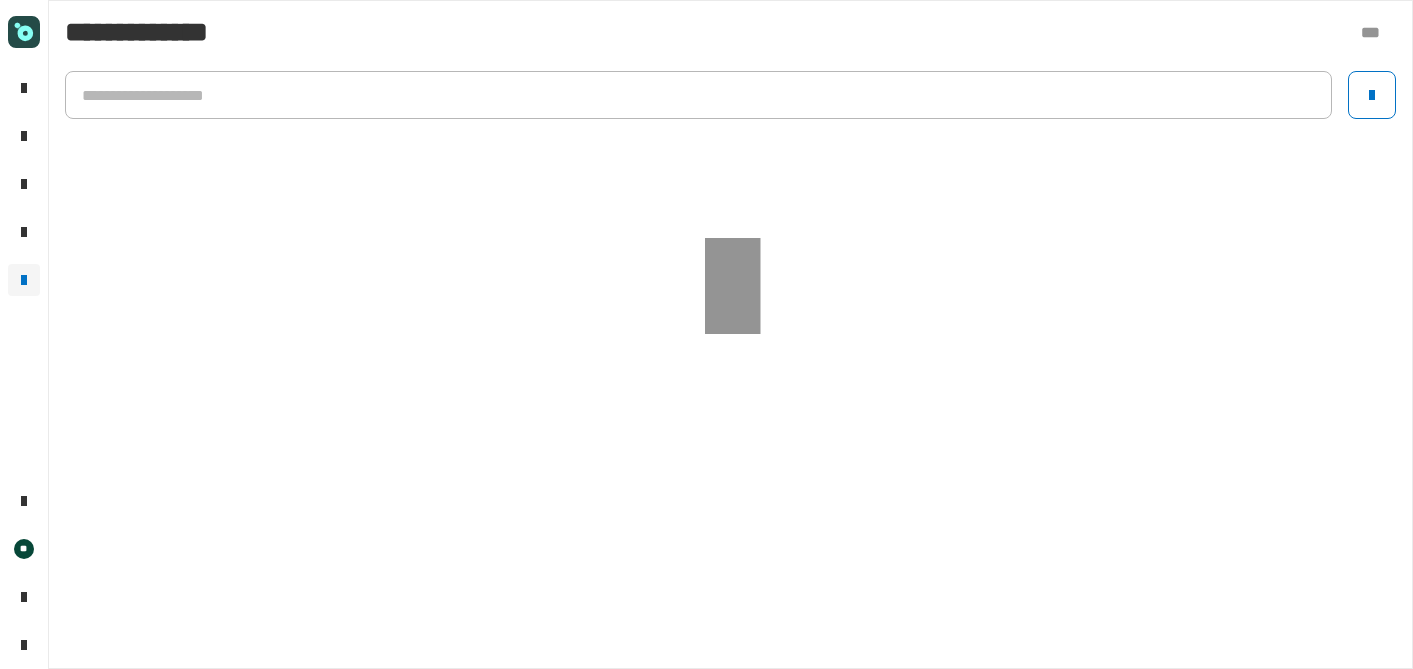 scroll, scrollTop: 0, scrollLeft: 0, axis: both 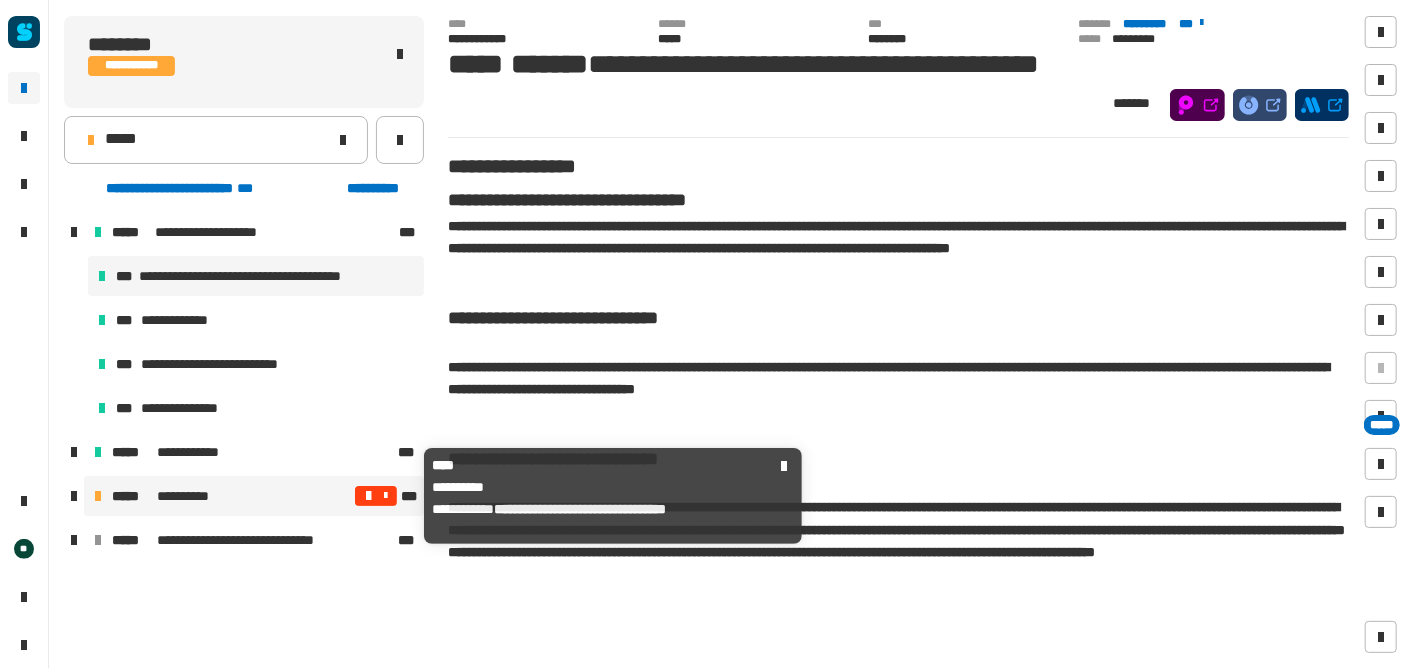 click on "*****" at bounding box center (132, 496) 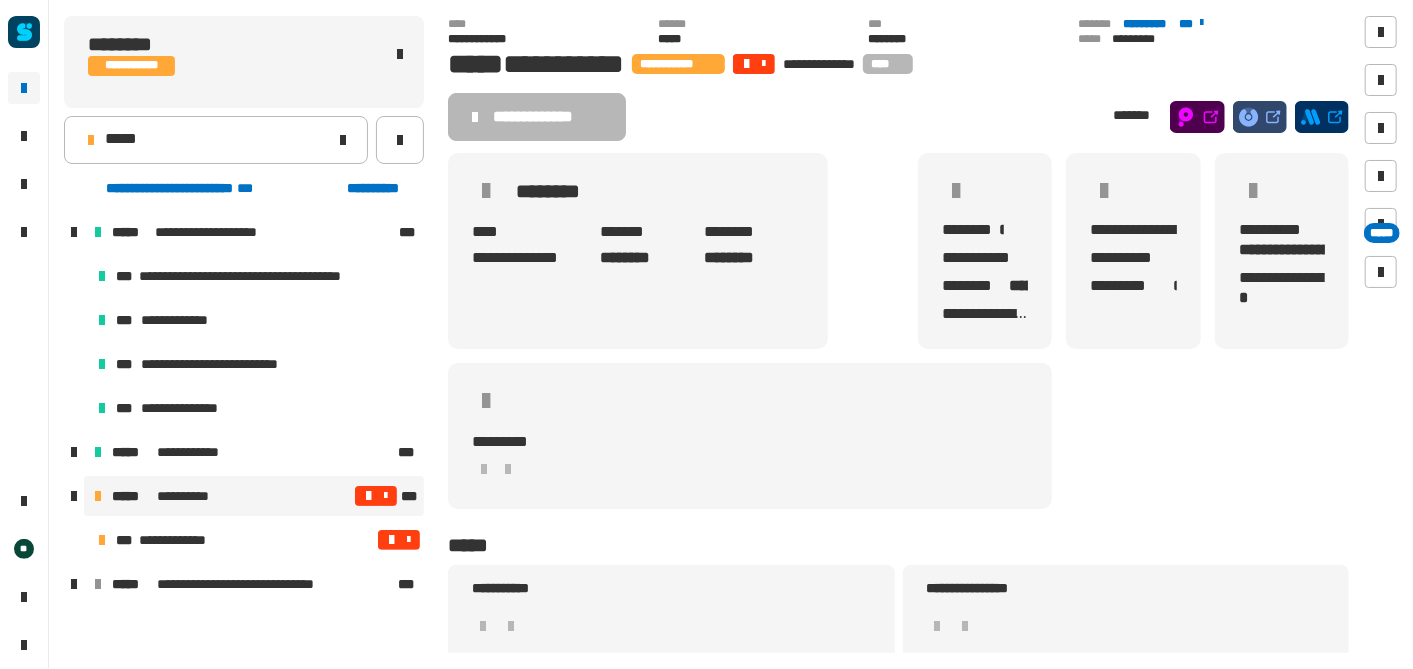 click at bounding box center [386, 496] 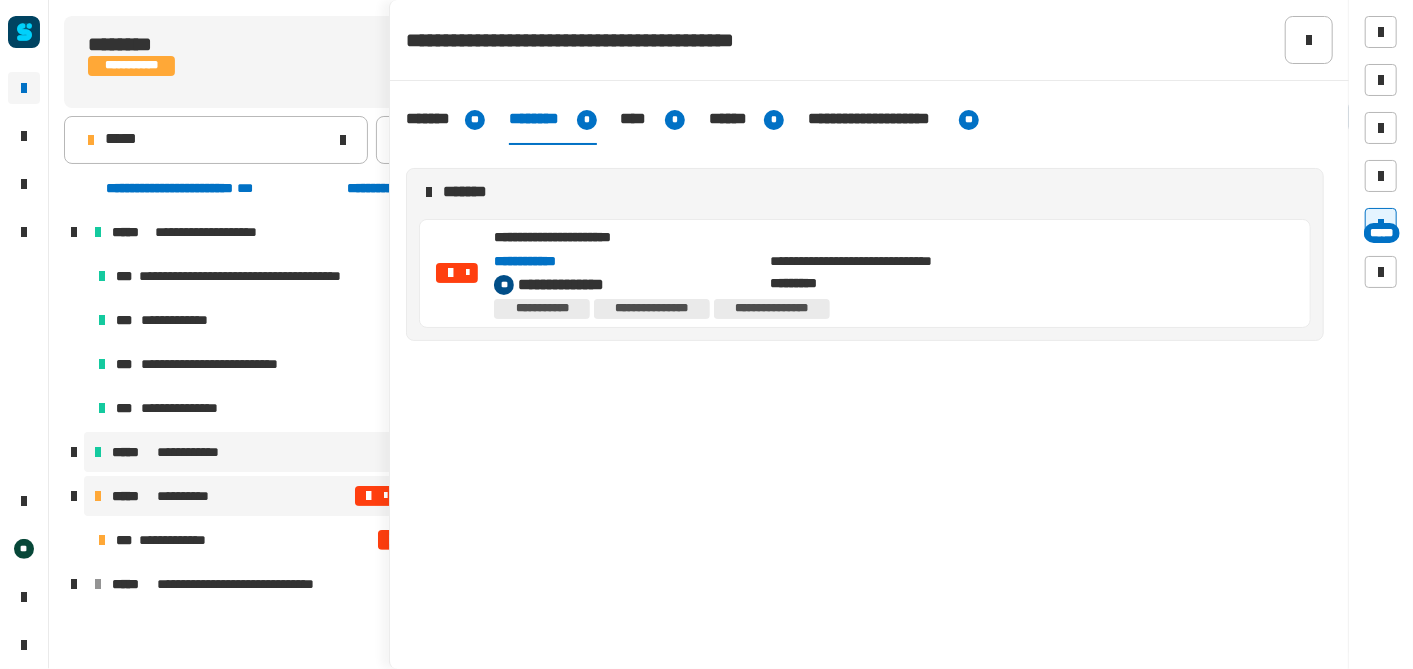 click on "**********" at bounding box center [254, 452] 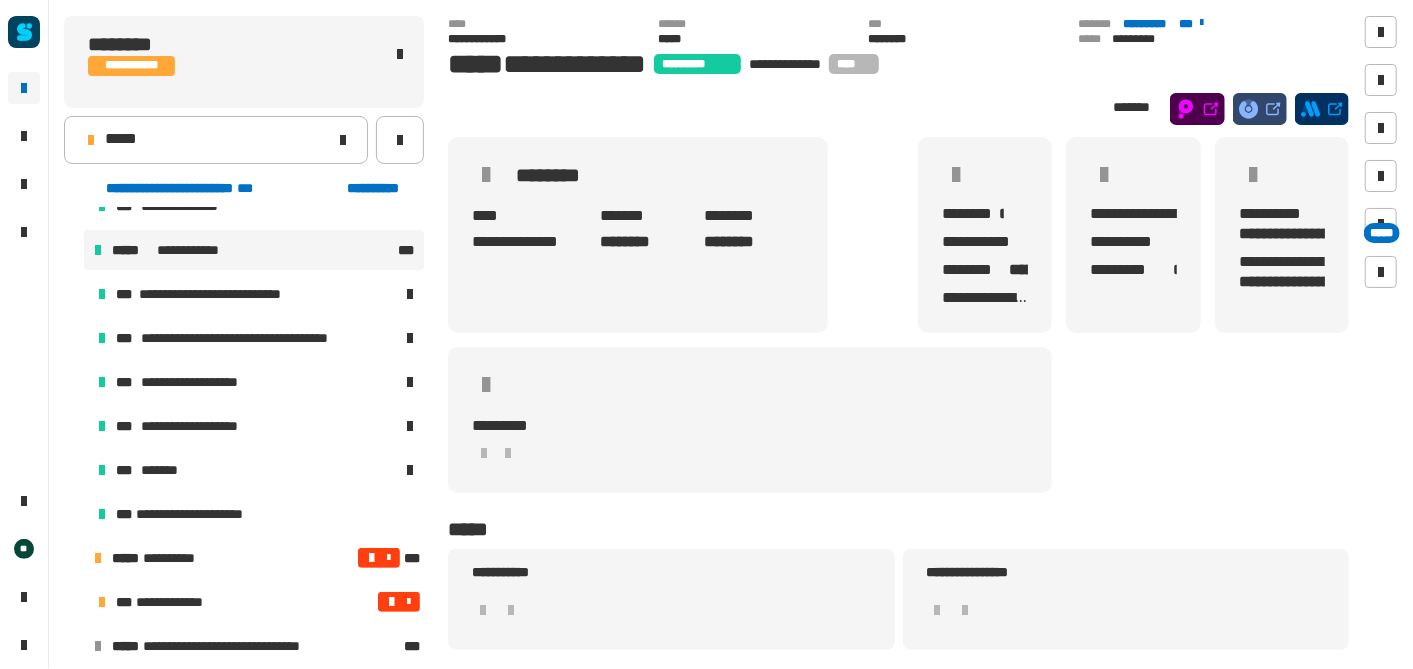 scroll, scrollTop: 214, scrollLeft: 0, axis: vertical 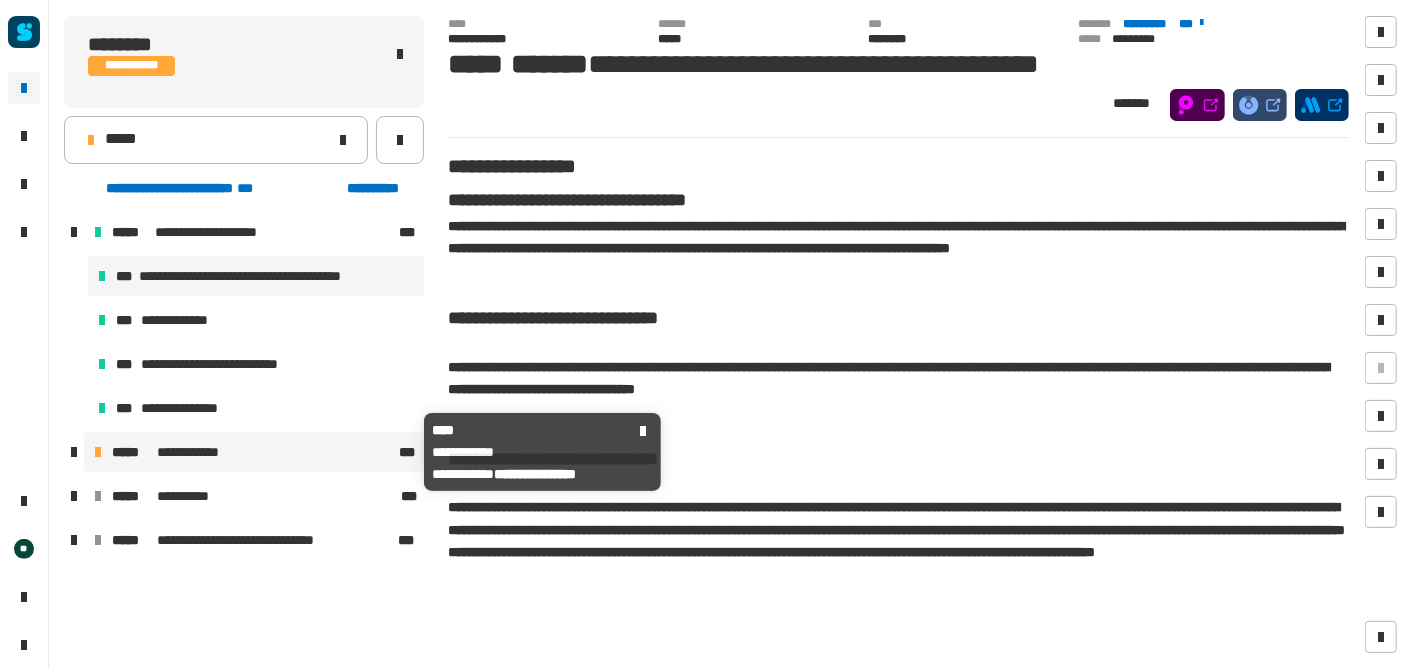 click on "**********" at bounding box center [200, 452] 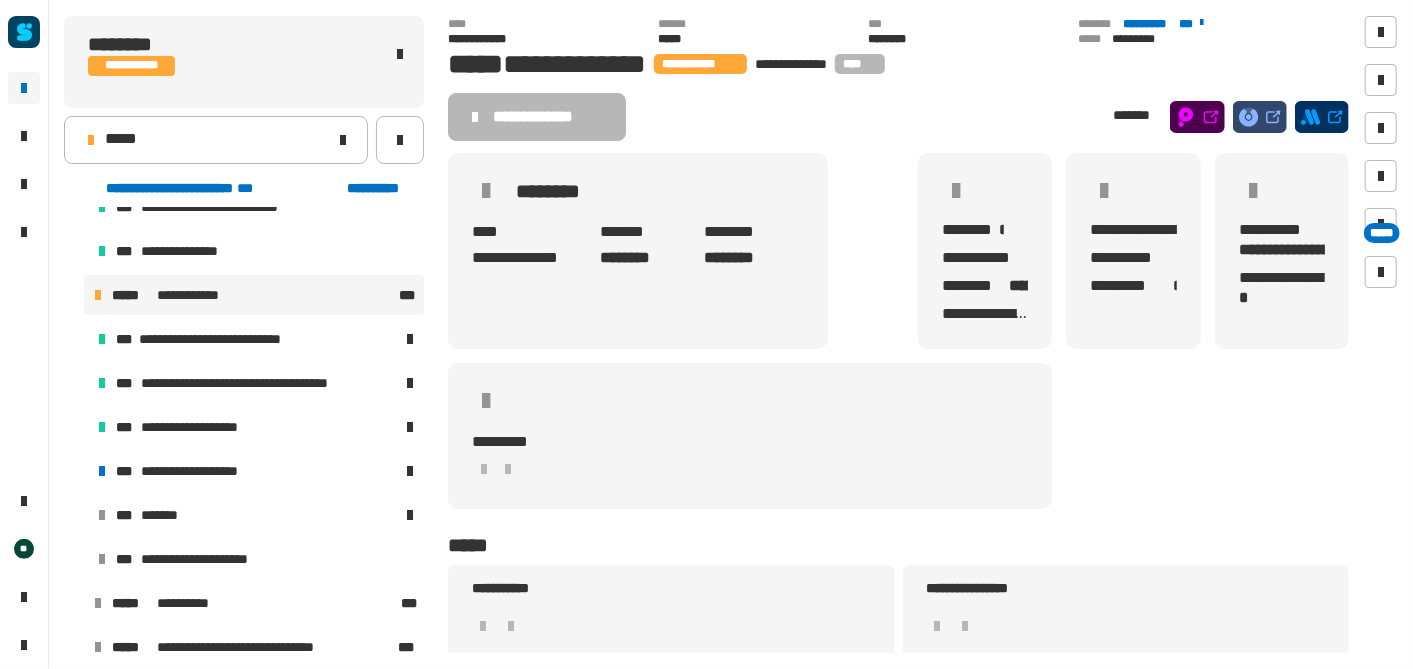 scroll, scrollTop: 157, scrollLeft: 0, axis: vertical 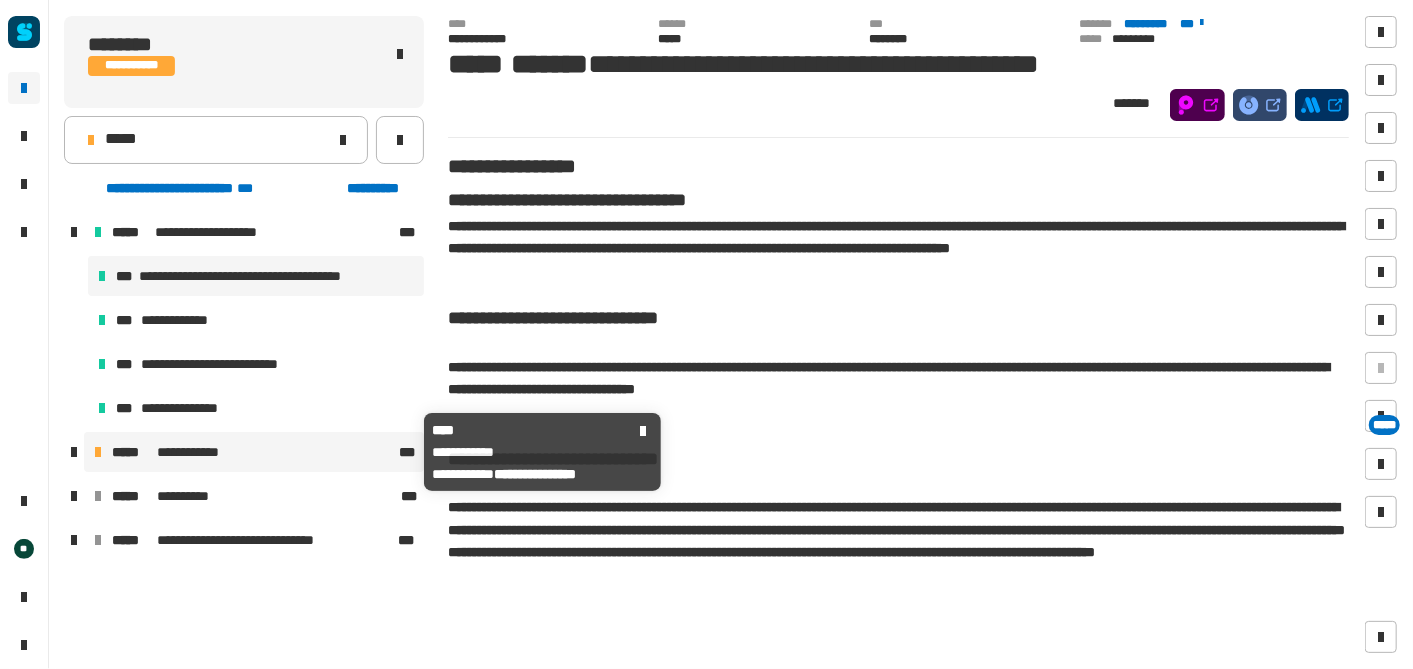click on "**********" at bounding box center [200, 452] 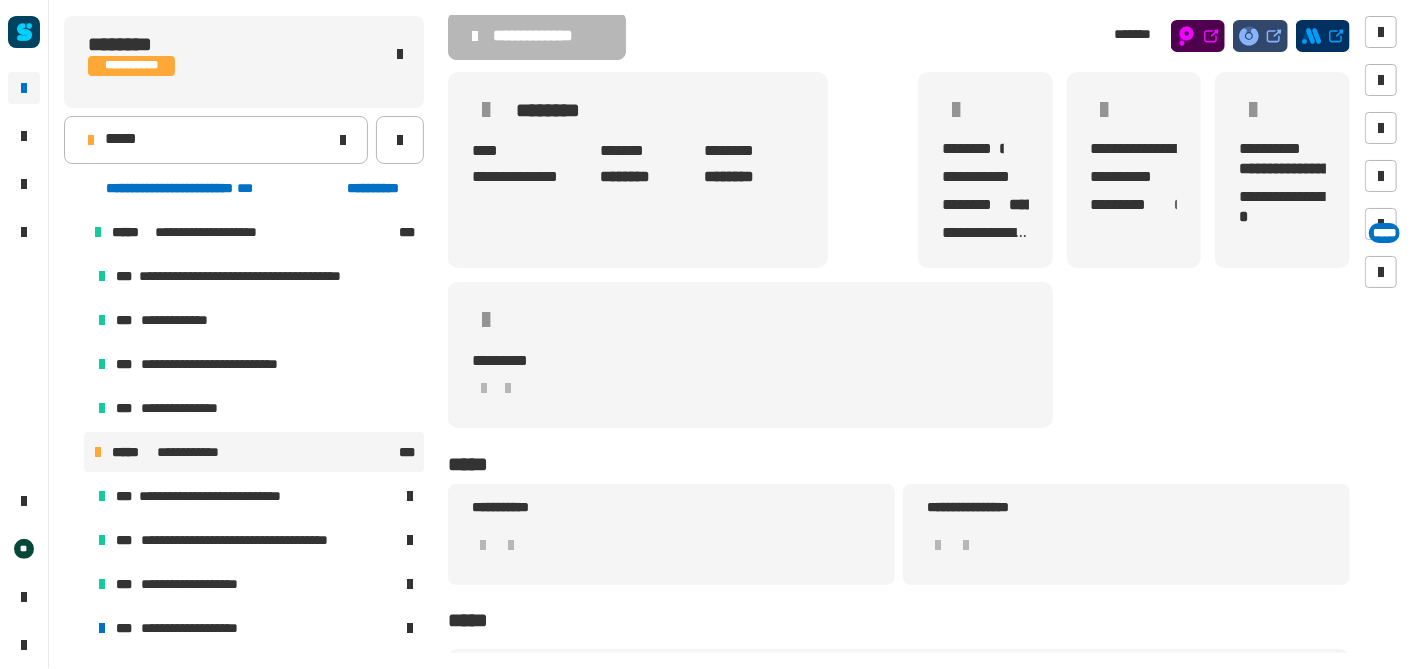 scroll, scrollTop: 82, scrollLeft: 0, axis: vertical 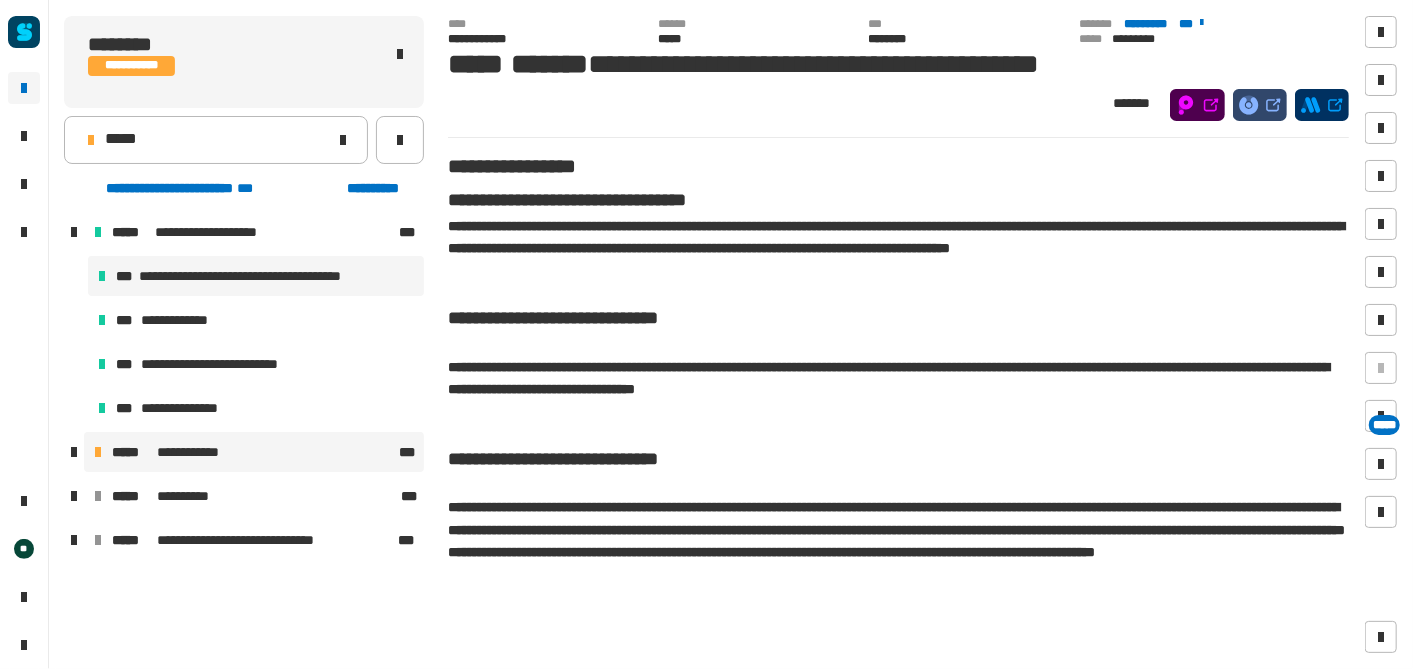 click on "**********" at bounding box center (254, 452) 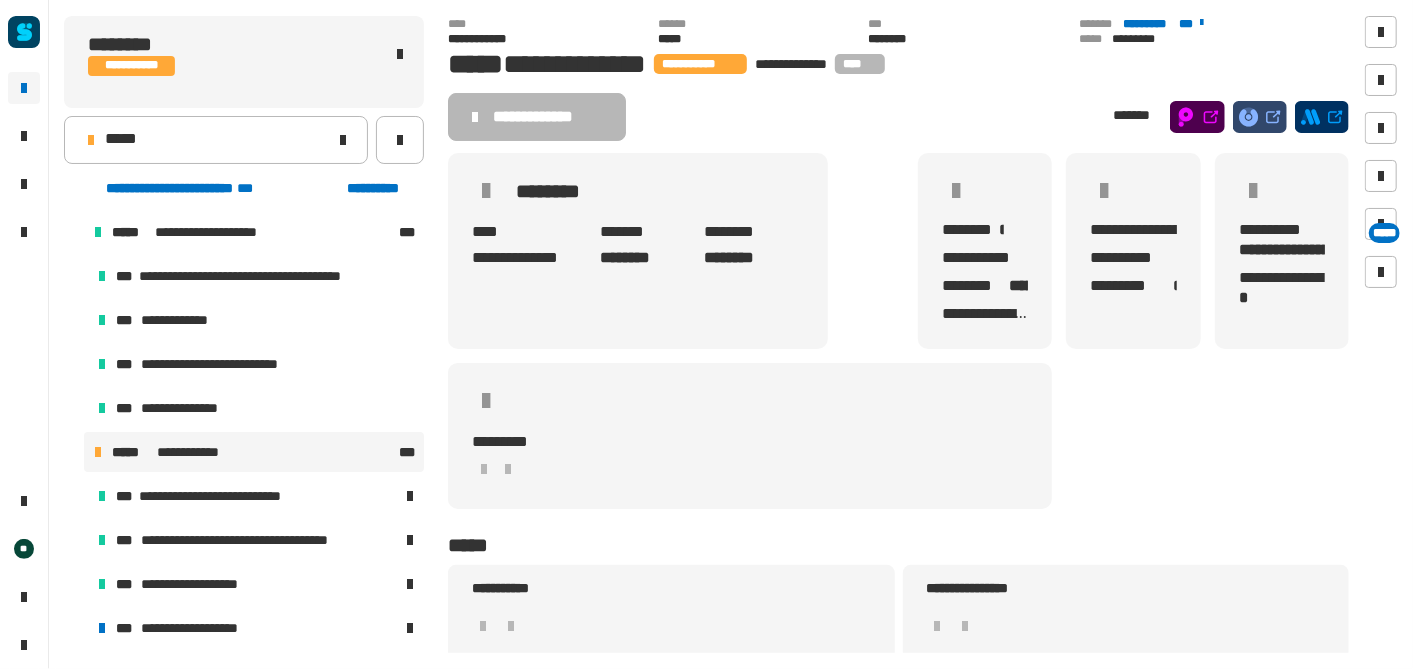 scroll, scrollTop: 108, scrollLeft: 0, axis: vertical 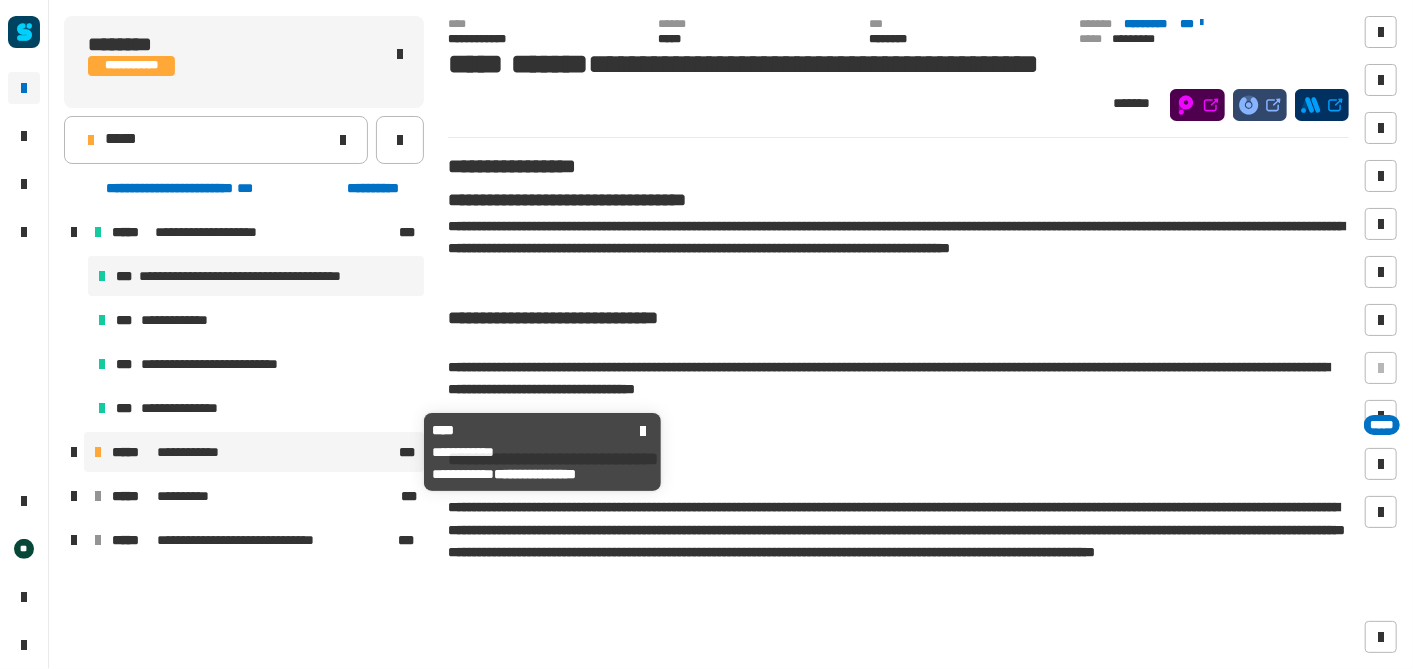 click on "**********" at bounding box center (200, 452) 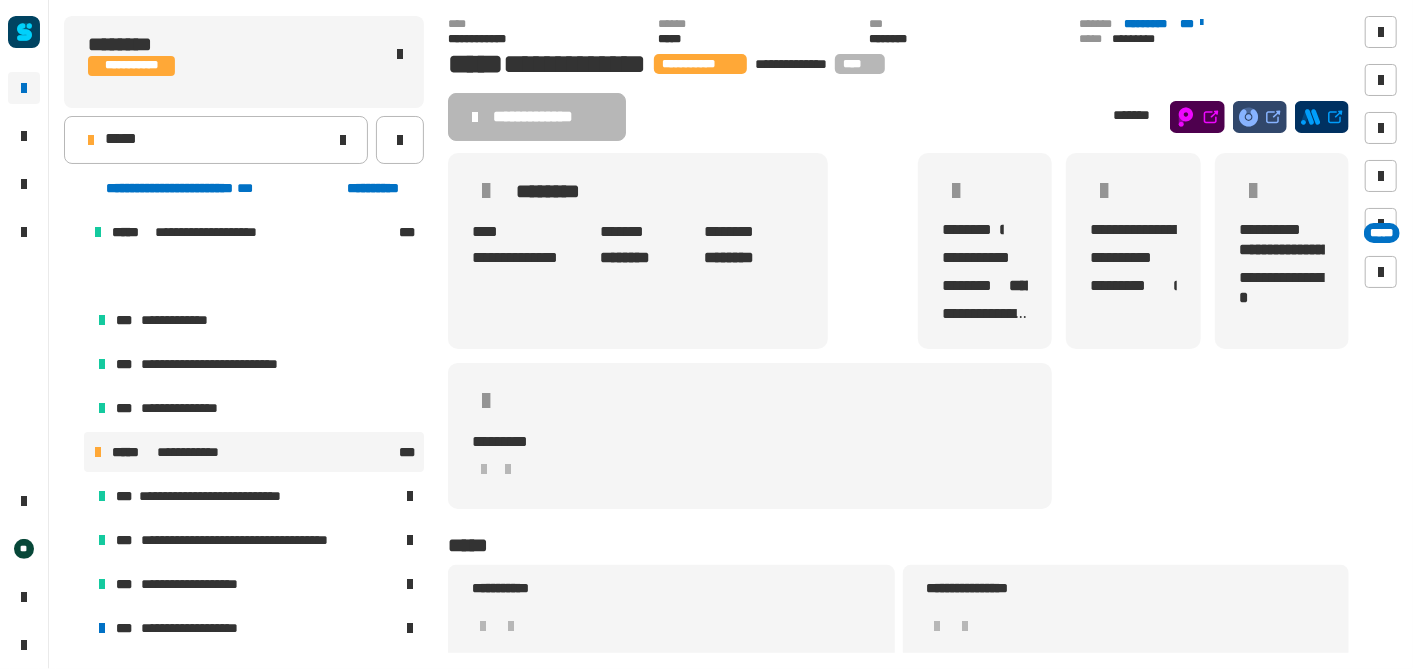 scroll, scrollTop: 128, scrollLeft: 0, axis: vertical 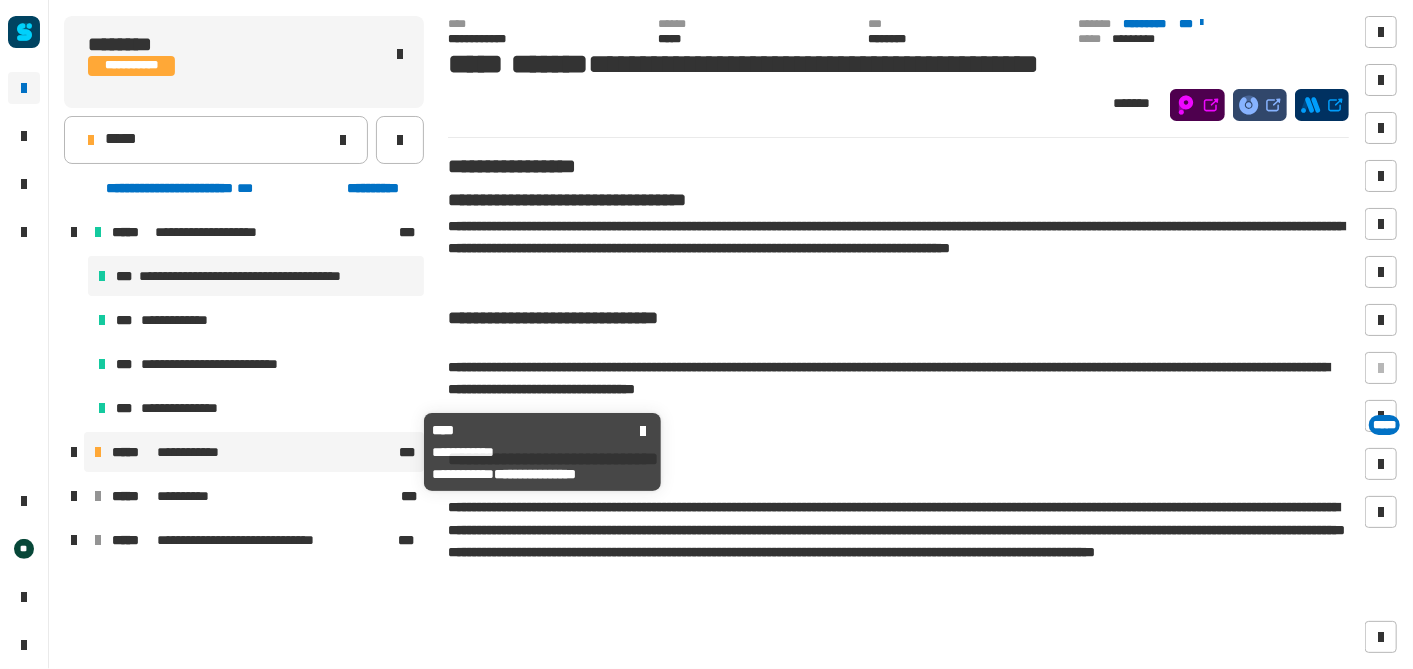 click on "**********" at bounding box center [200, 452] 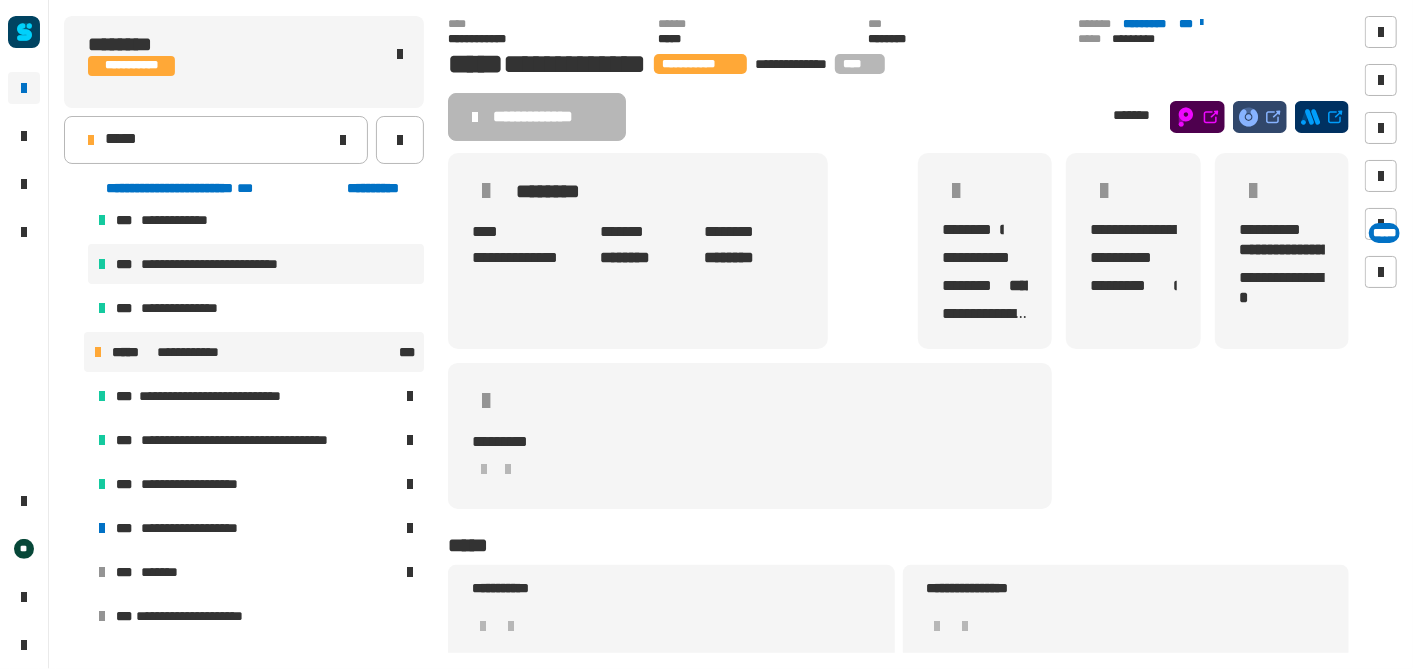 scroll, scrollTop: 110, scrollLeft: 0, axis: vertical 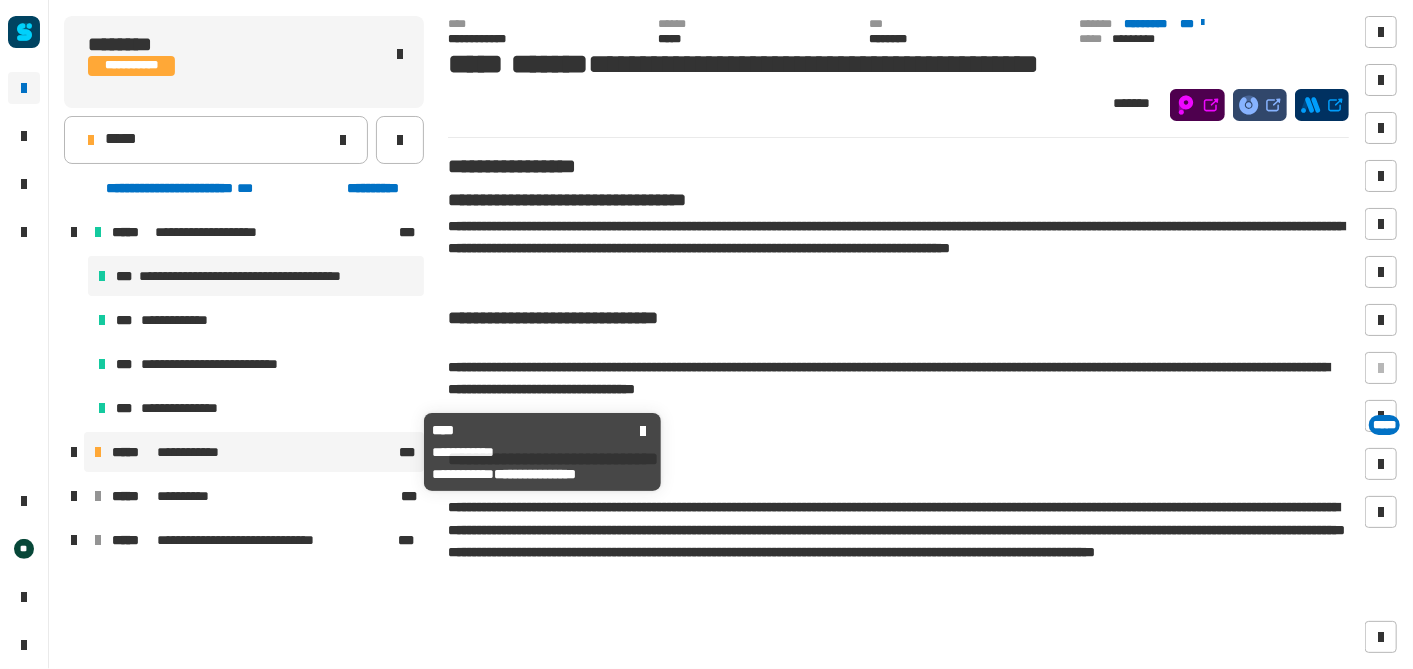 click on "**********" at bounding box center (200, 452) 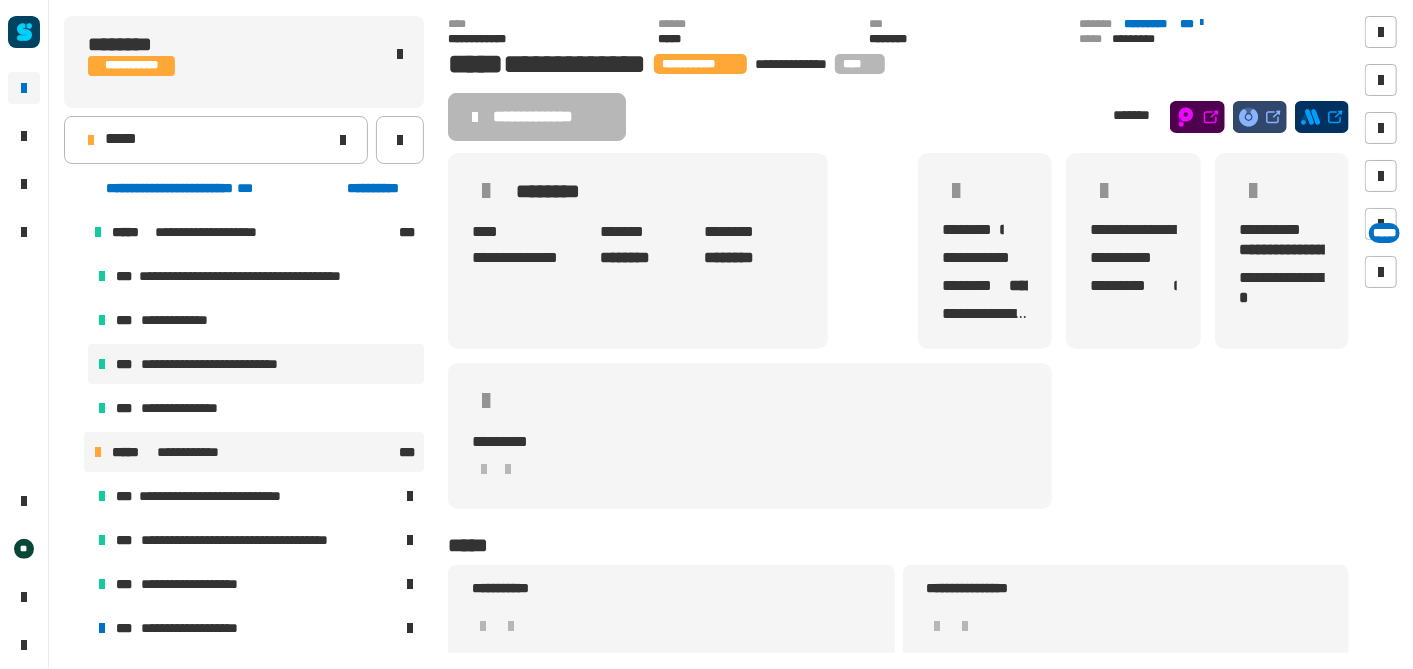 scroll, scrollTop: 115, scrollLeft: 0, axis: vertical 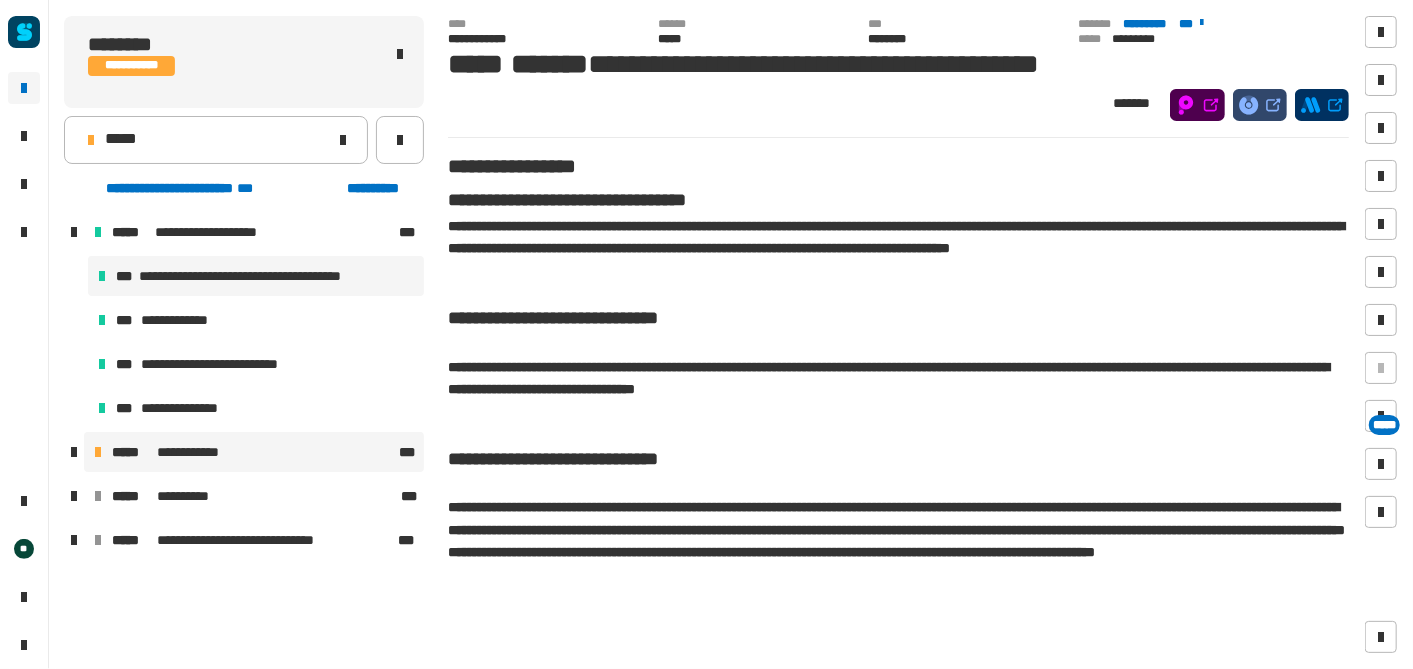 click on "**********" at bounding box center (200, 452) 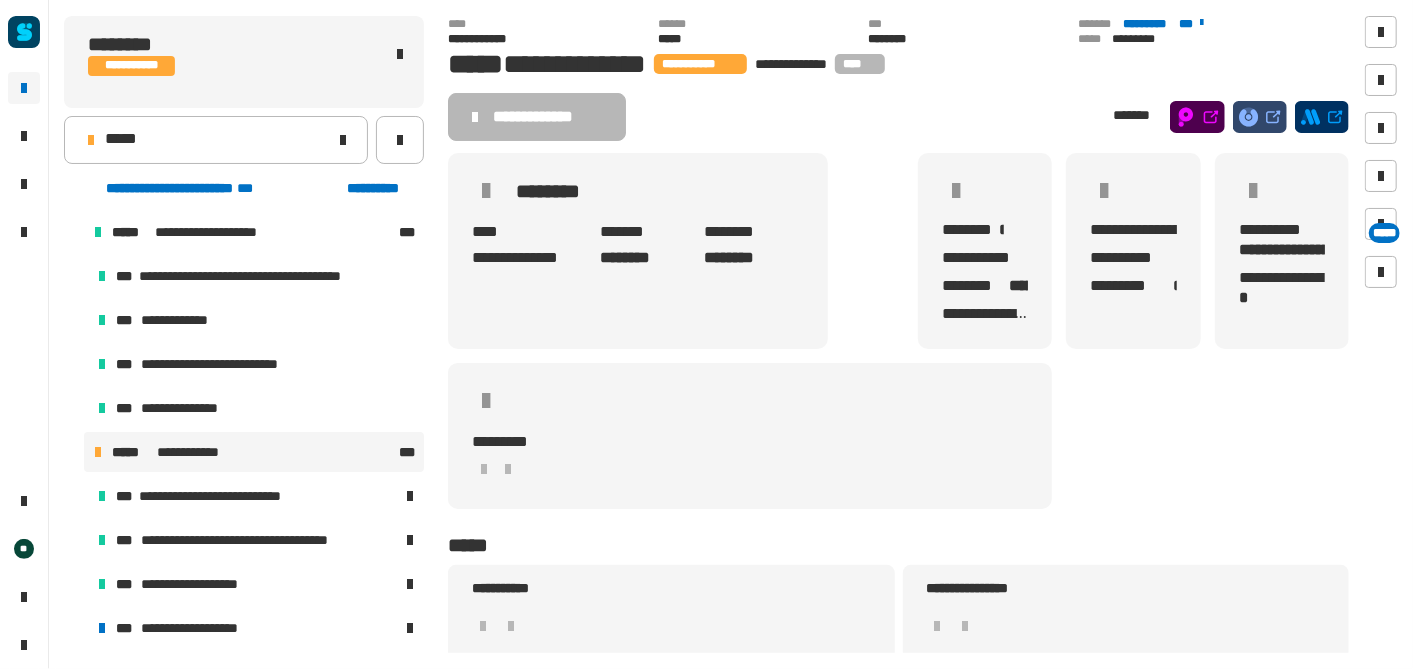 scroll, scrollTop: 62, scrollLeft: 0, axis: vertical 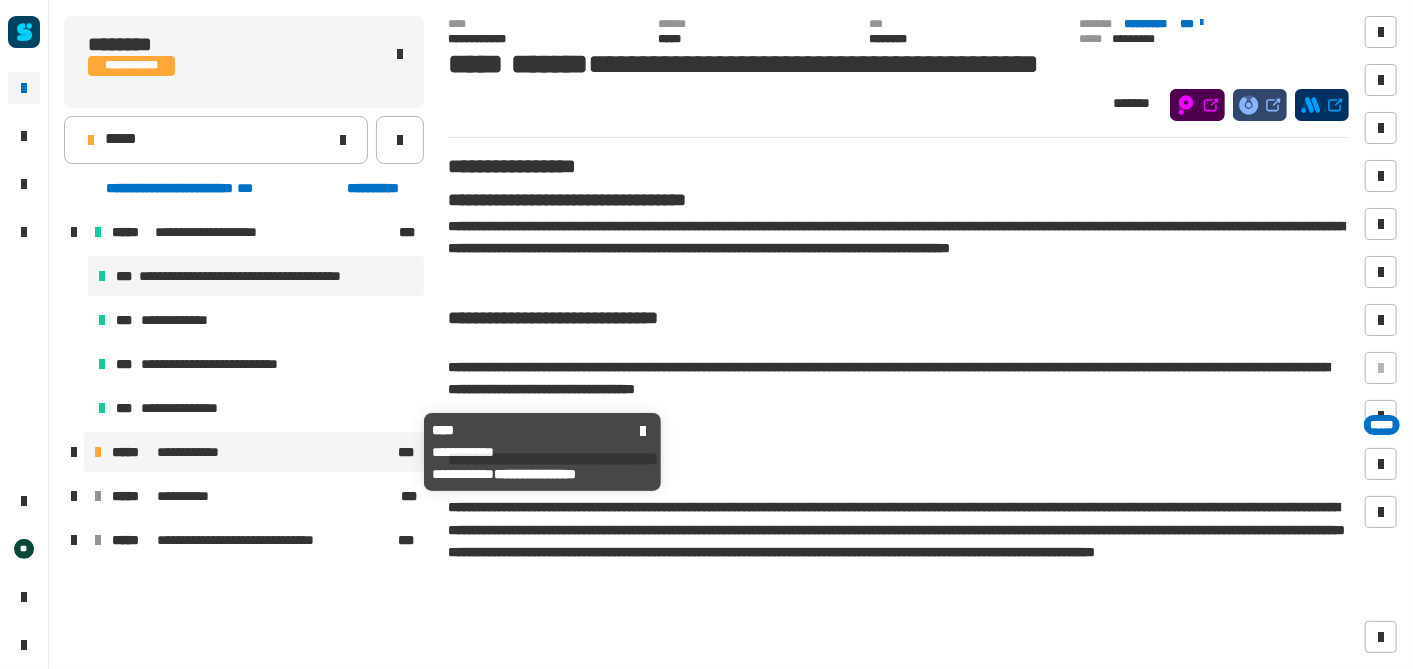 click on "**********" at bounding box center (253, 452) 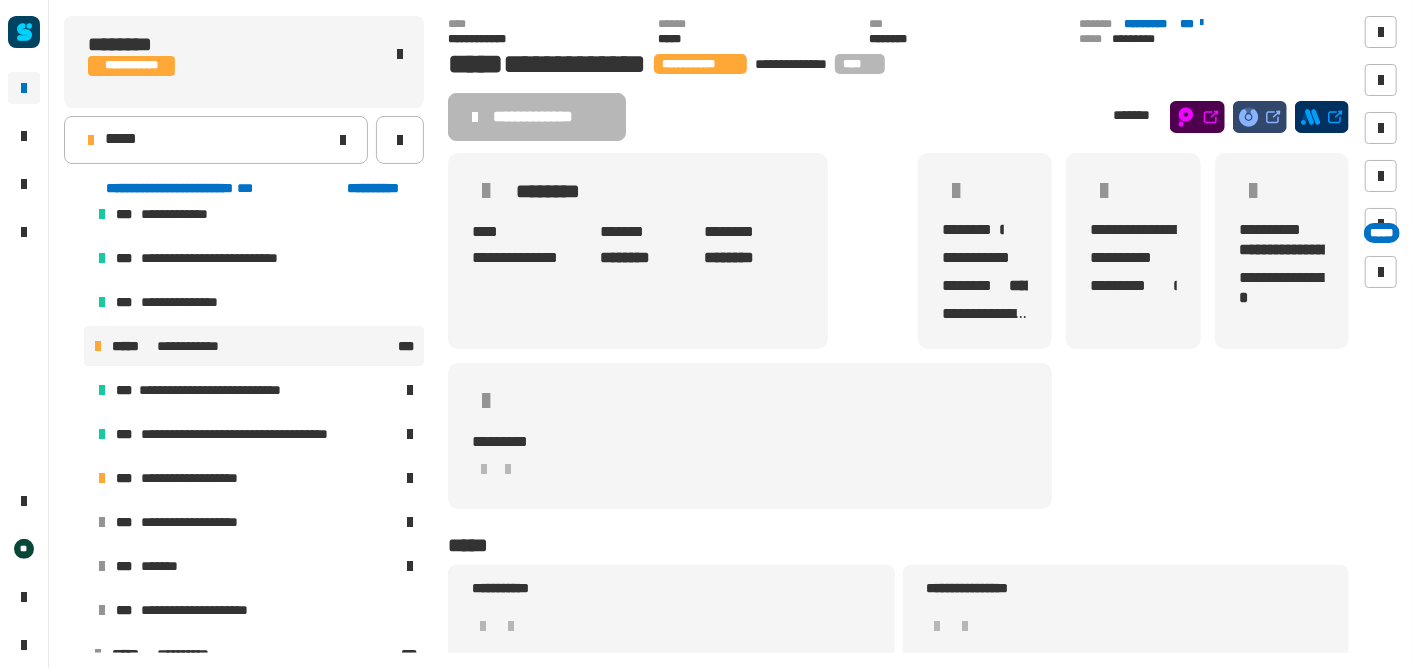 scroll, scrollTop: 117, scrollLeft: 0, axis: vertical 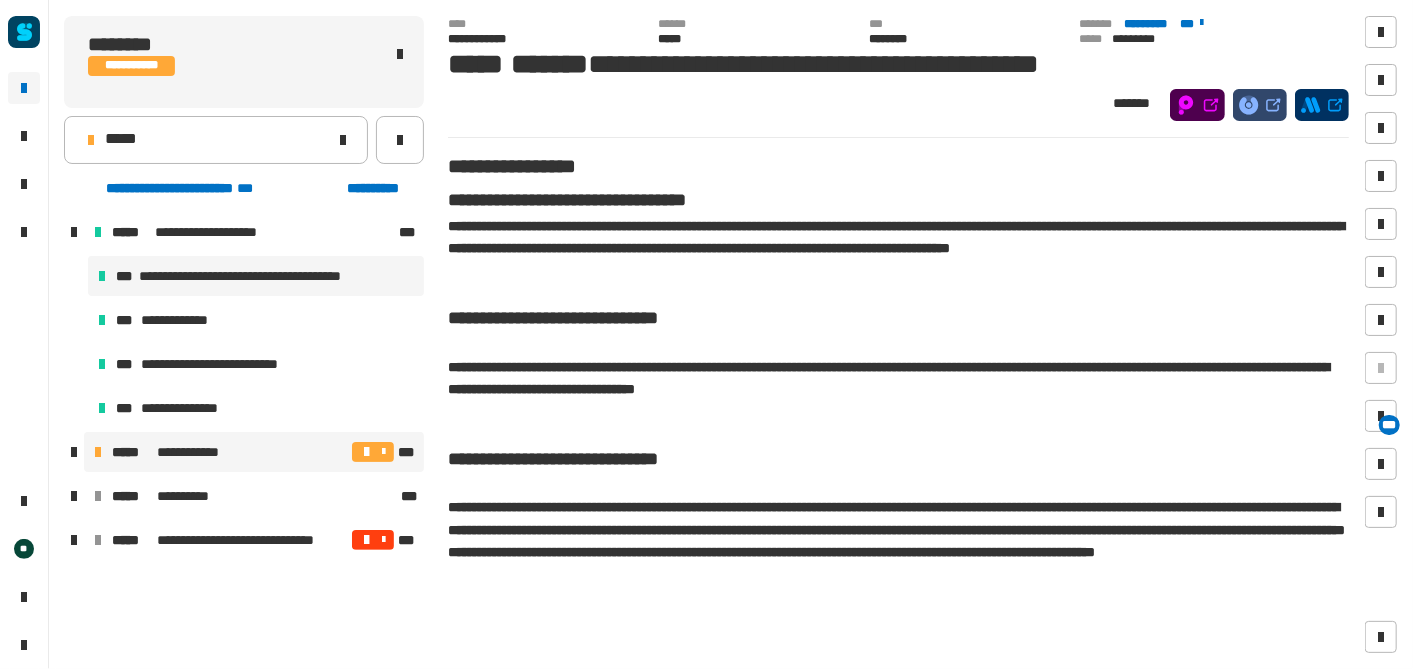 click on "**********" at bounding box center (200, 452) 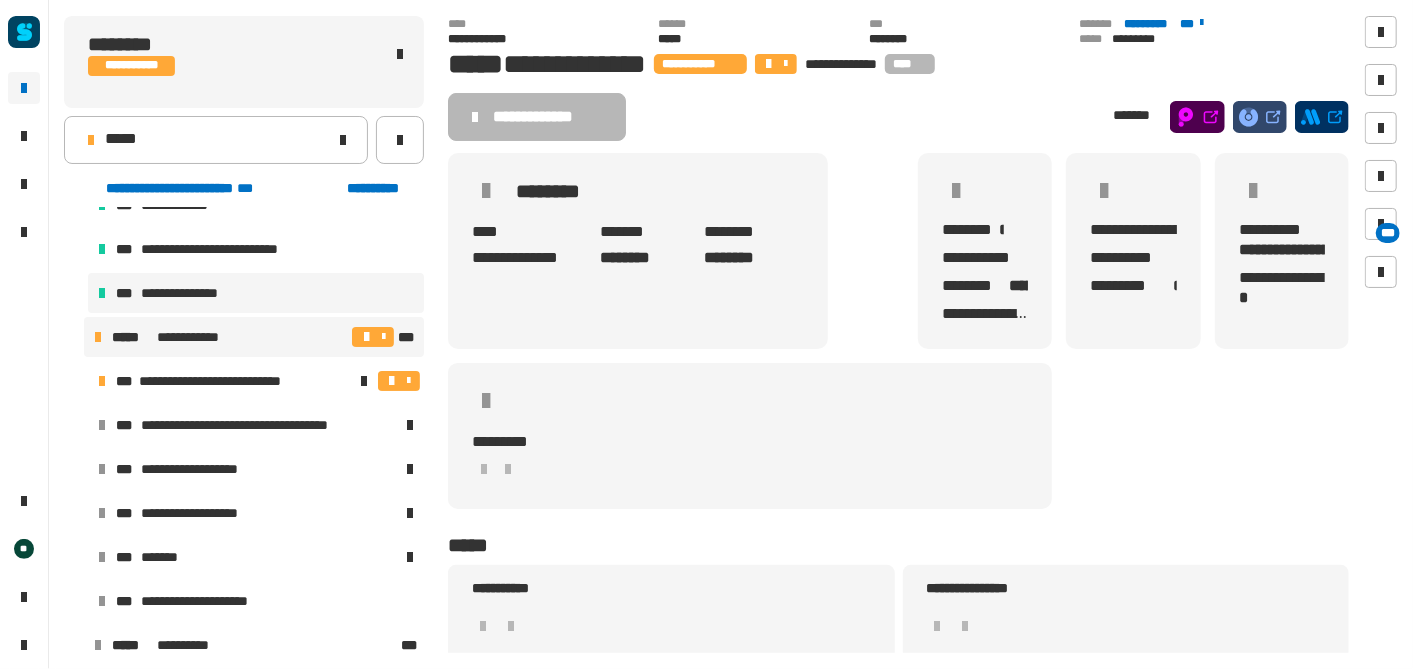 scroll, scrollTop: 140, scrollLeft: 0, axis: vertical 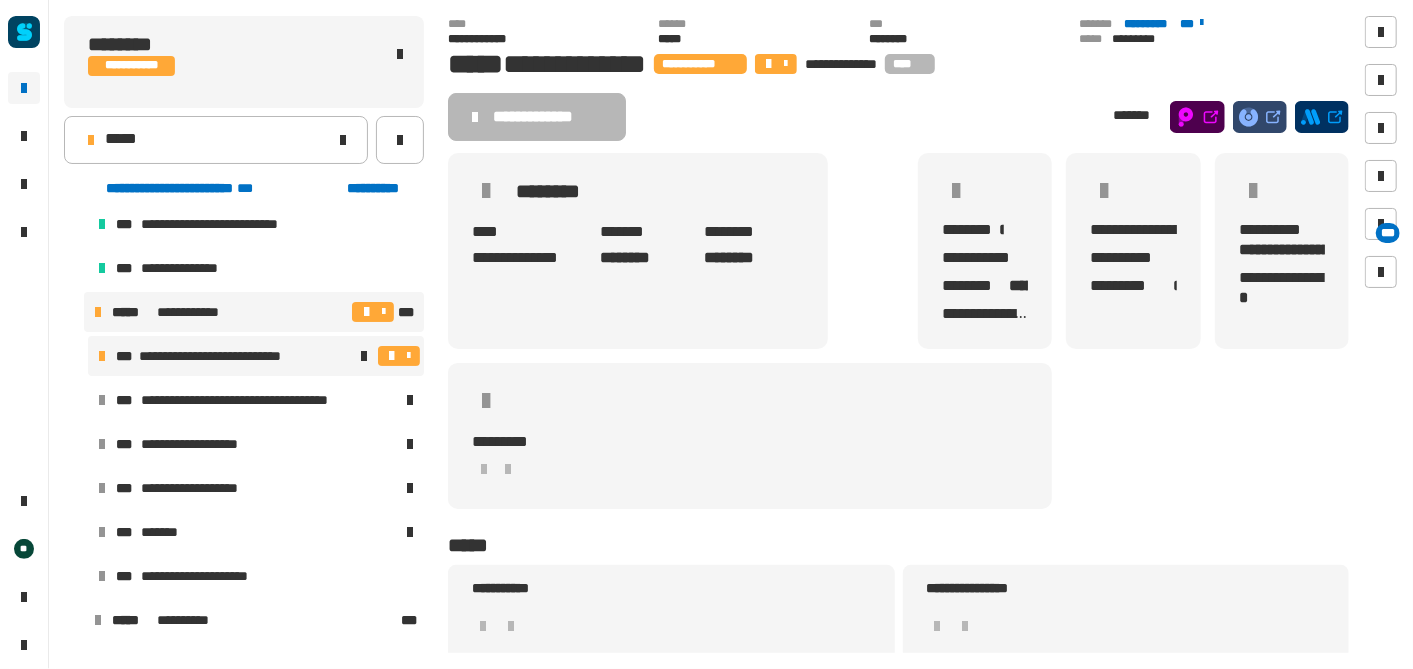 click on "**********" at bounding box center [220, 356] 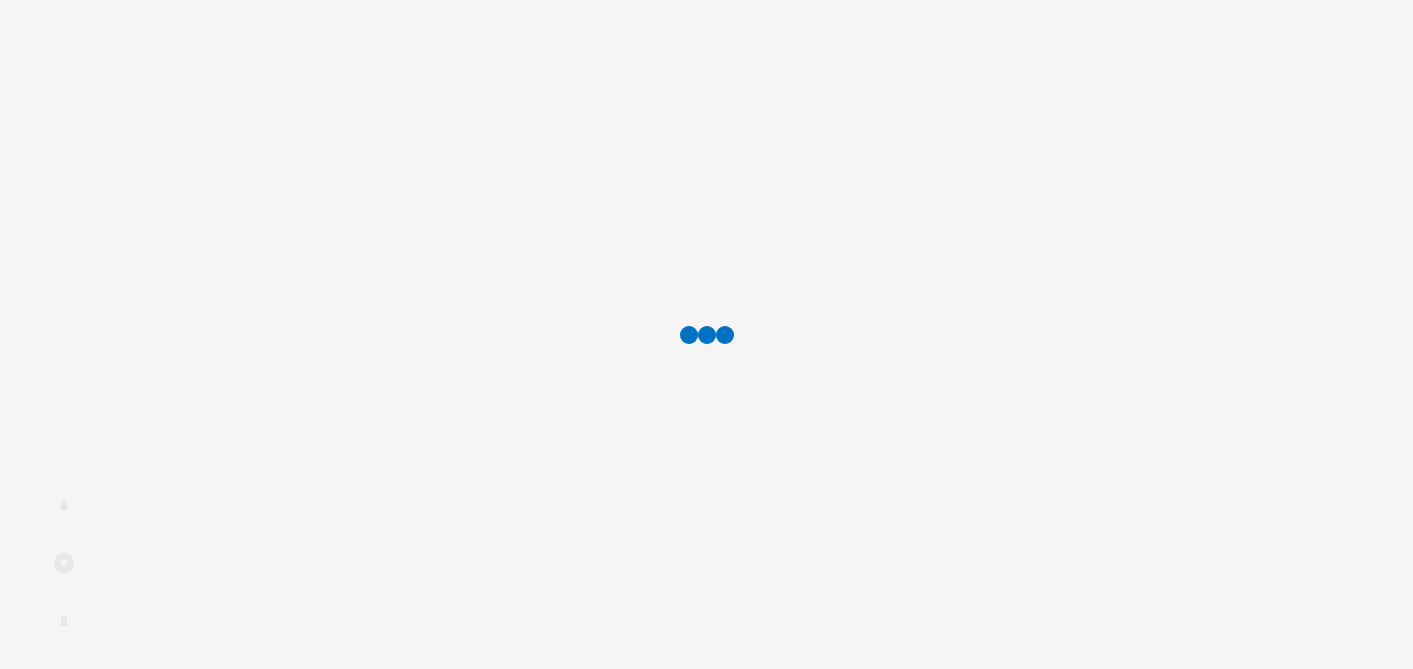 scroll, scrollTop: 0, scrollLeft: 0, axis: both 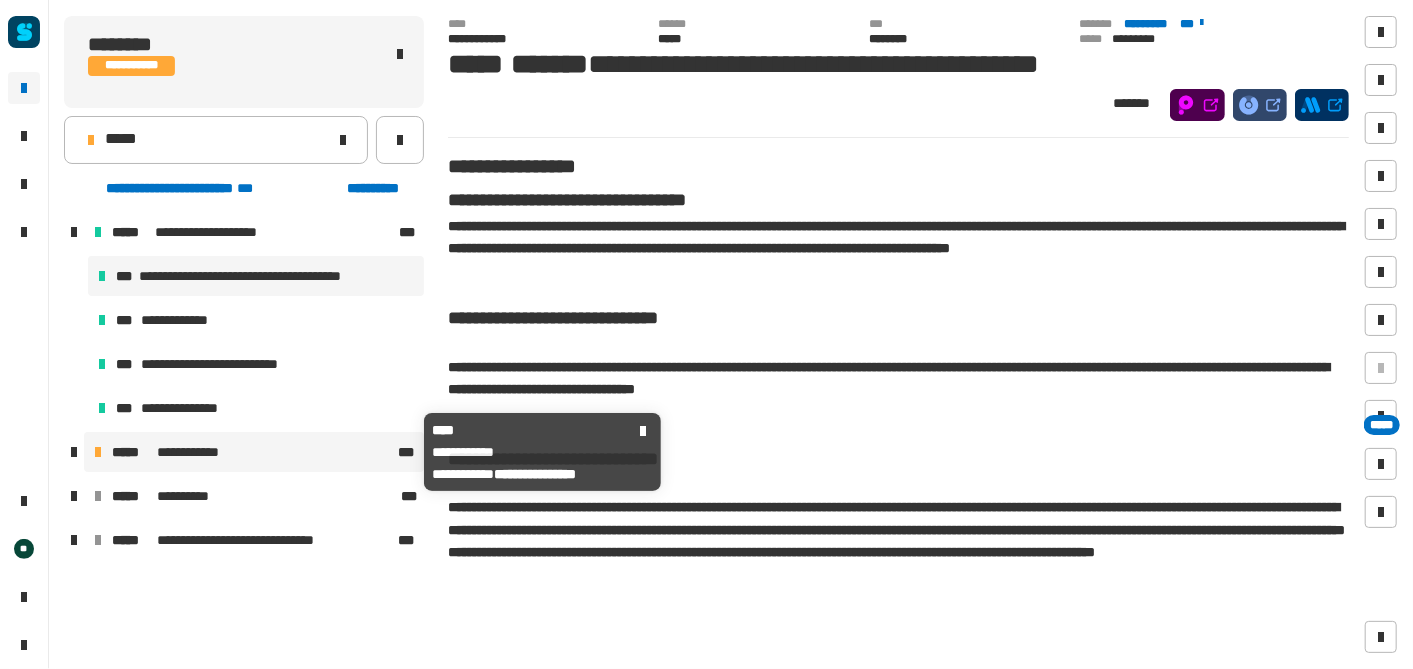 click on "**********" at bounding box center [254, 452] 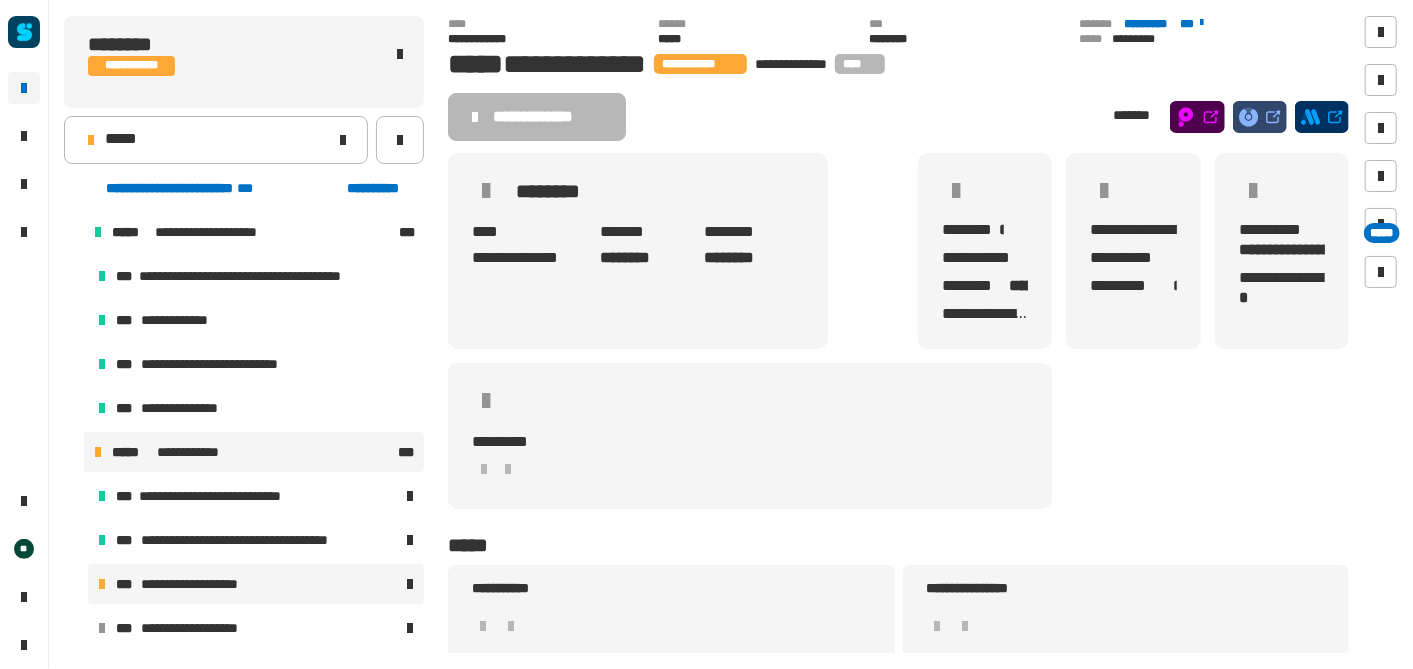 click on "**********" at bounding box center (208, 584) 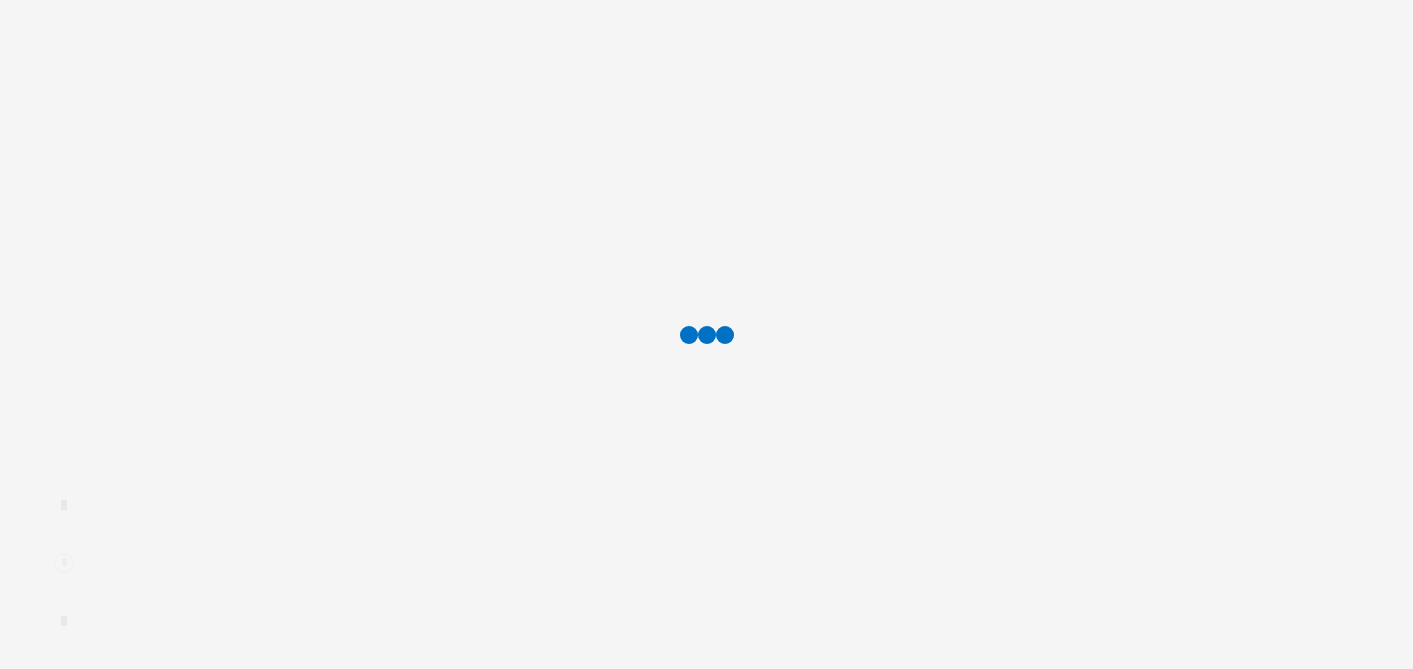 scroll, scrollTop: 0, scrollLeft: 0, axis: both 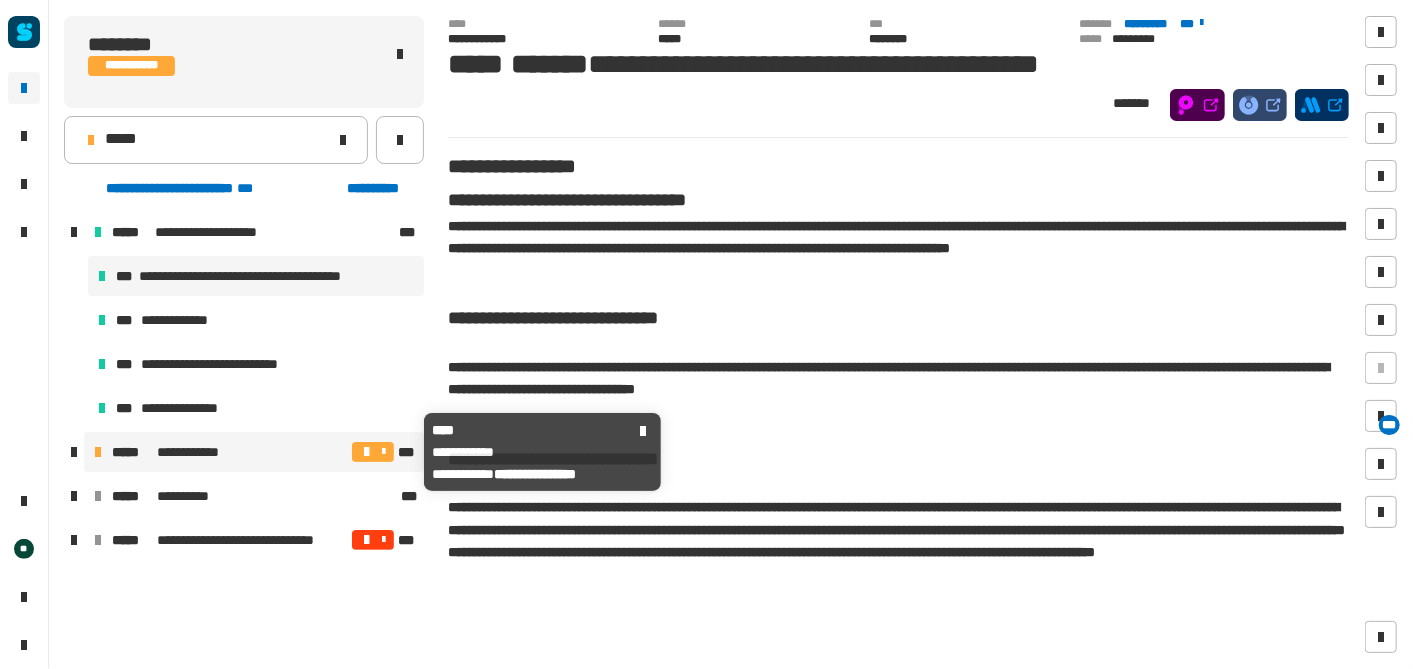 click on "**********" at bounding box center [200, 452] 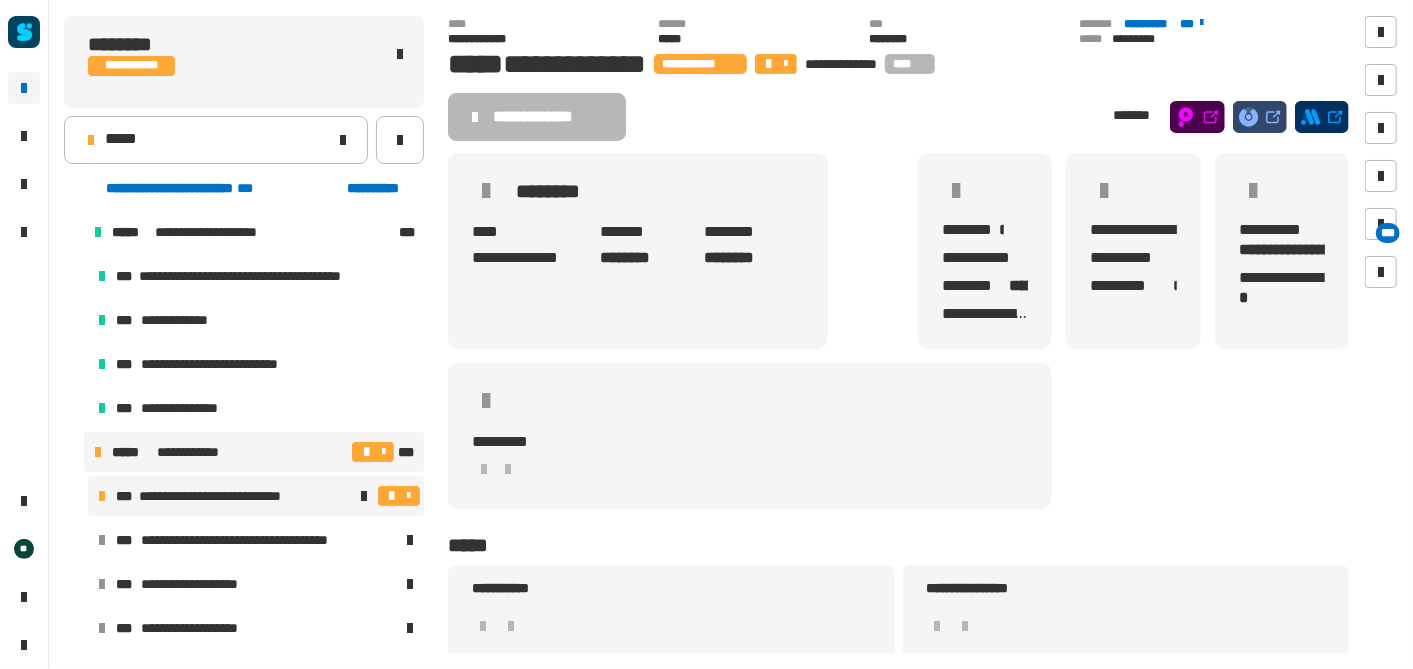 click on "**********" at bounding box center (220, 496) 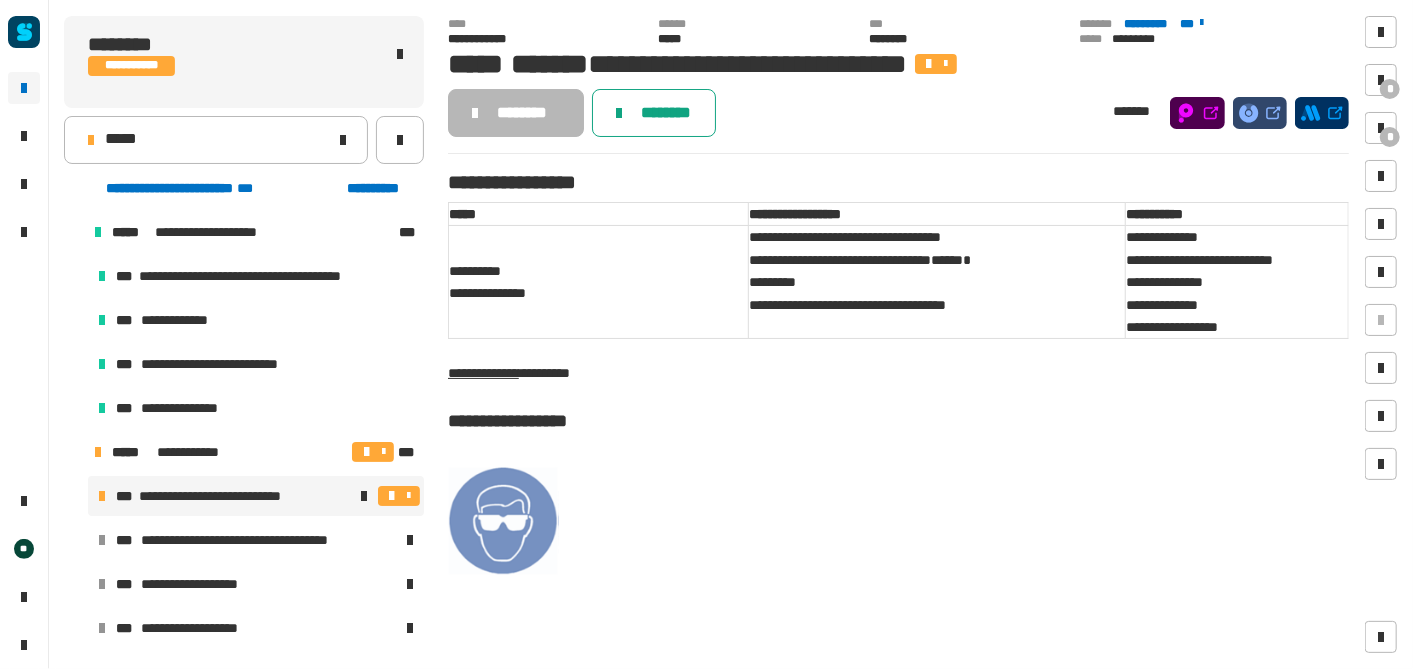 click 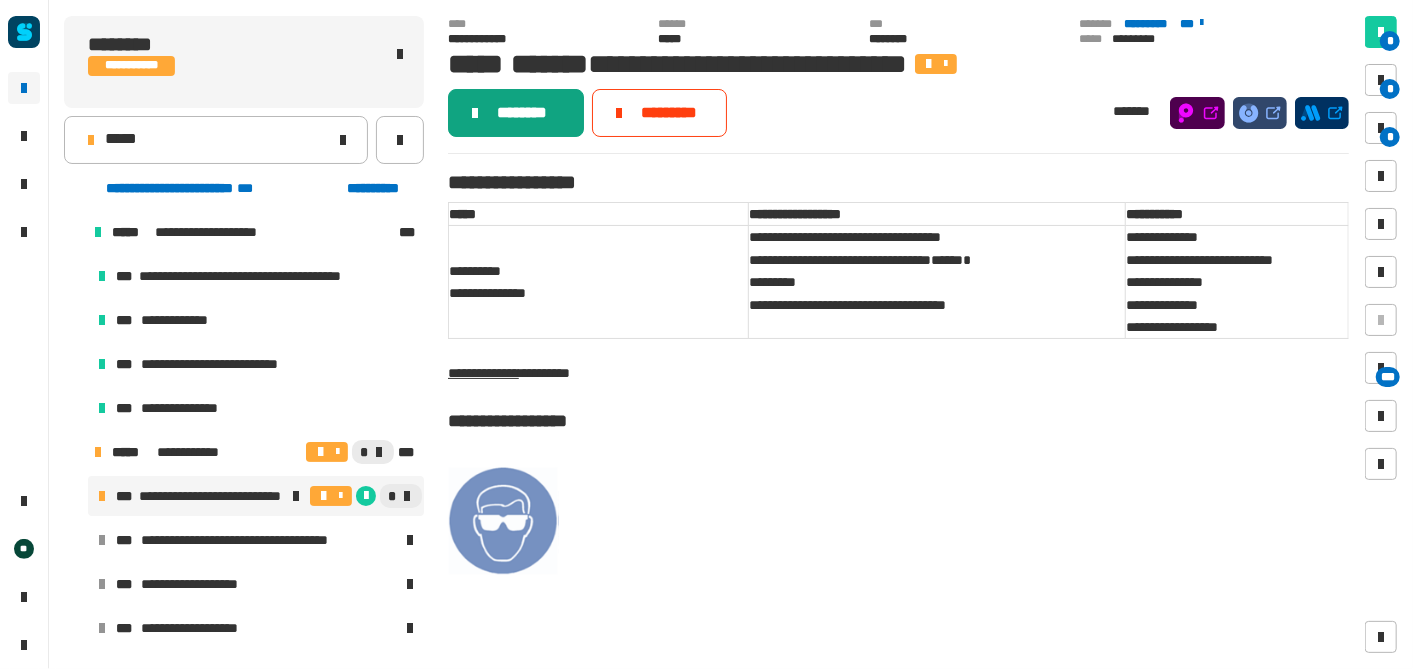 click on "********" 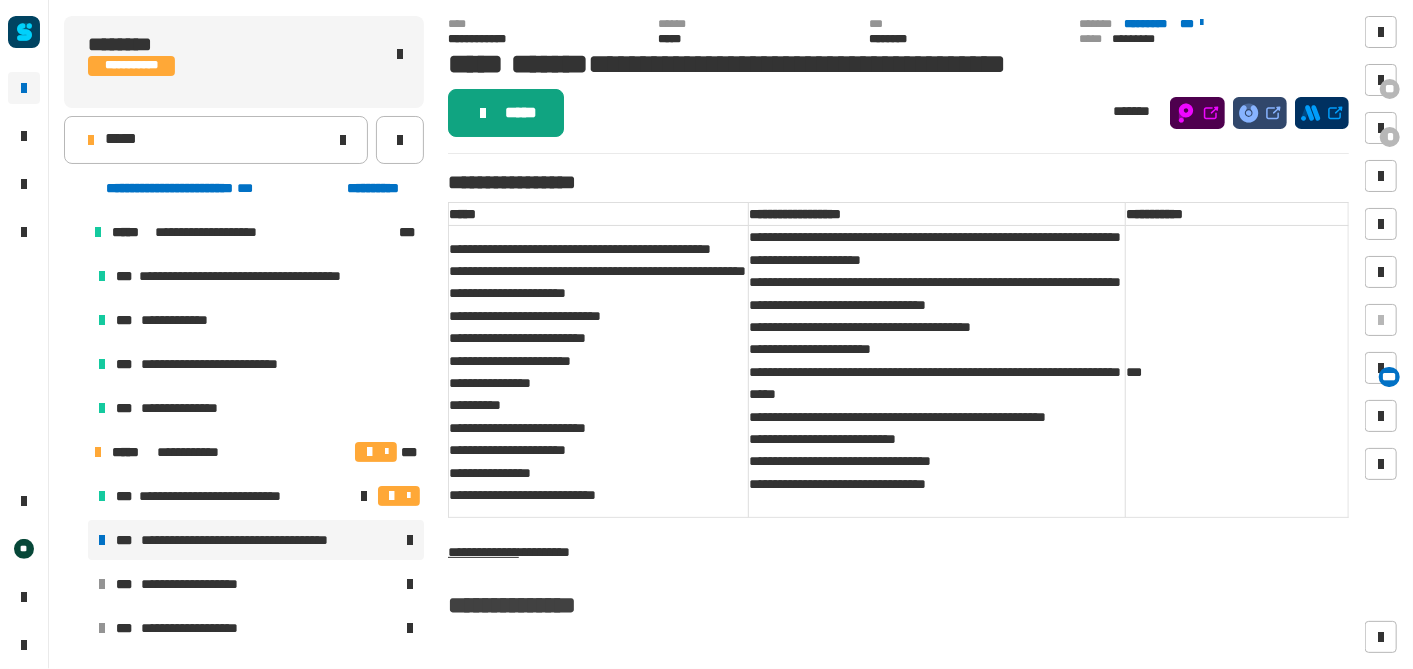click on "*****" 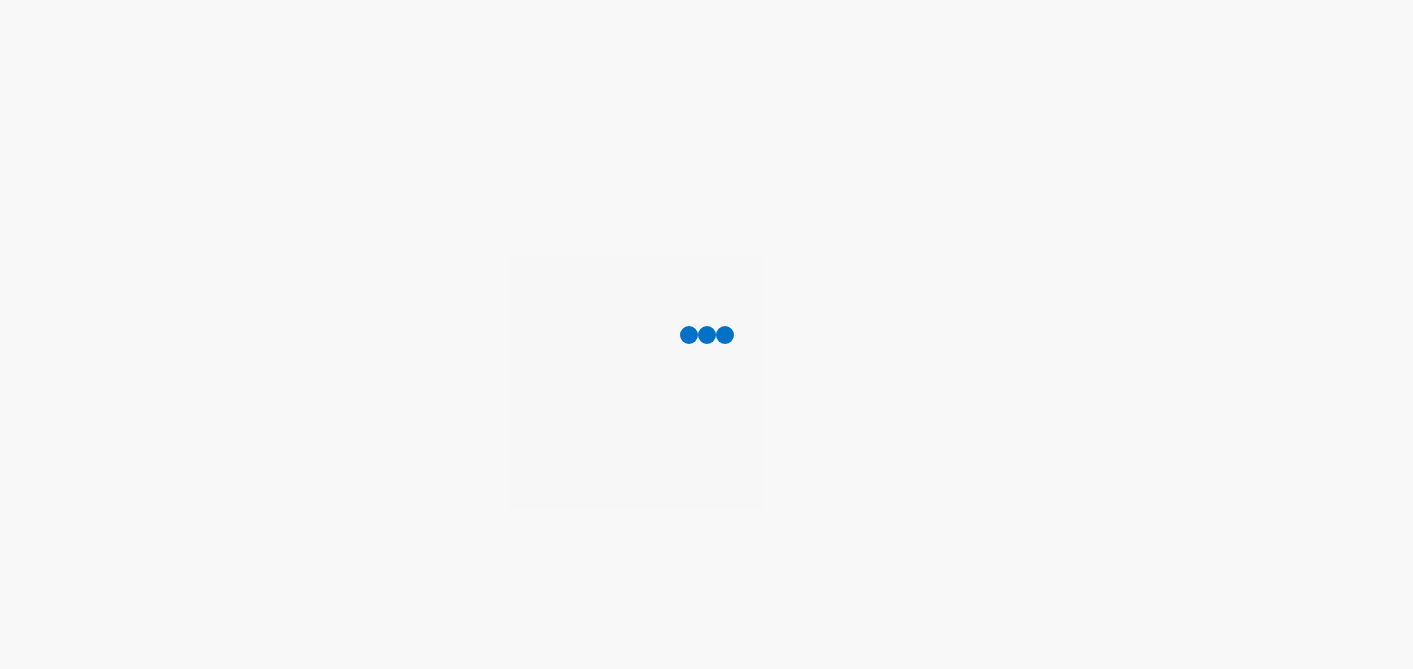 scroll, scrollTop: 0, scrollLeft: 0, axis: both 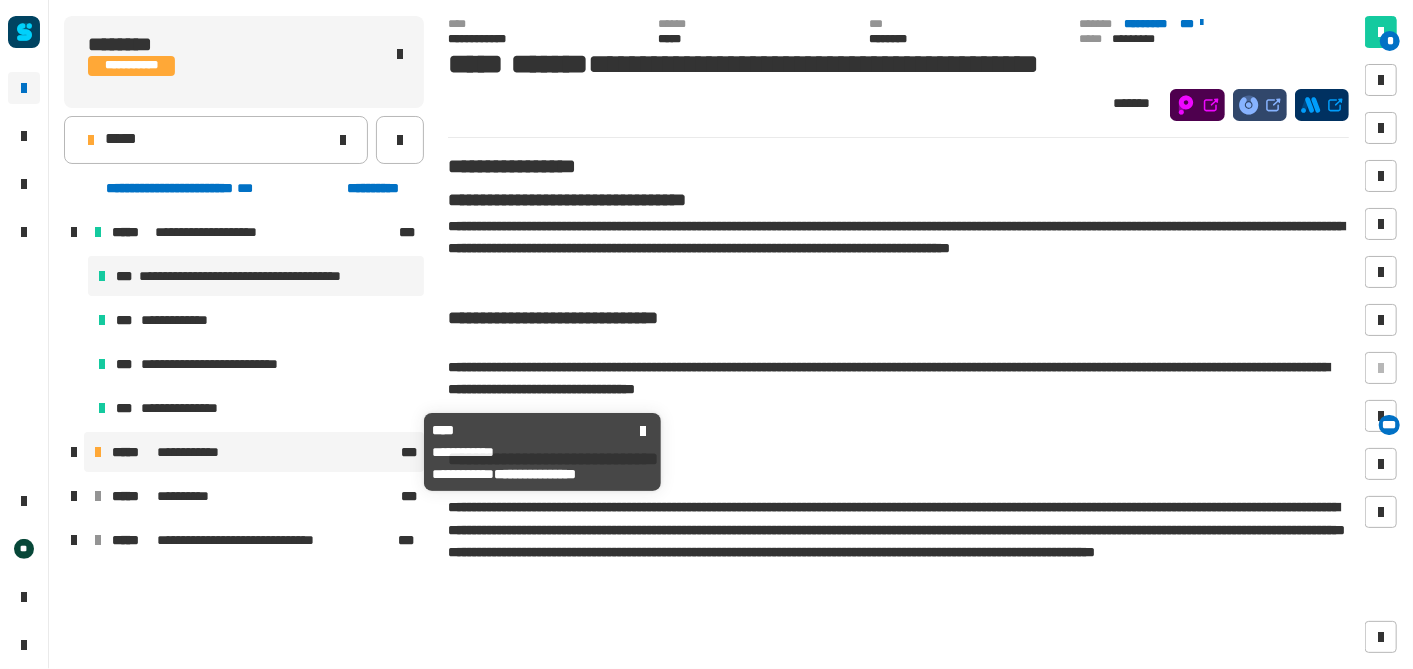 click on "*****" at bounding box center [132, 452] 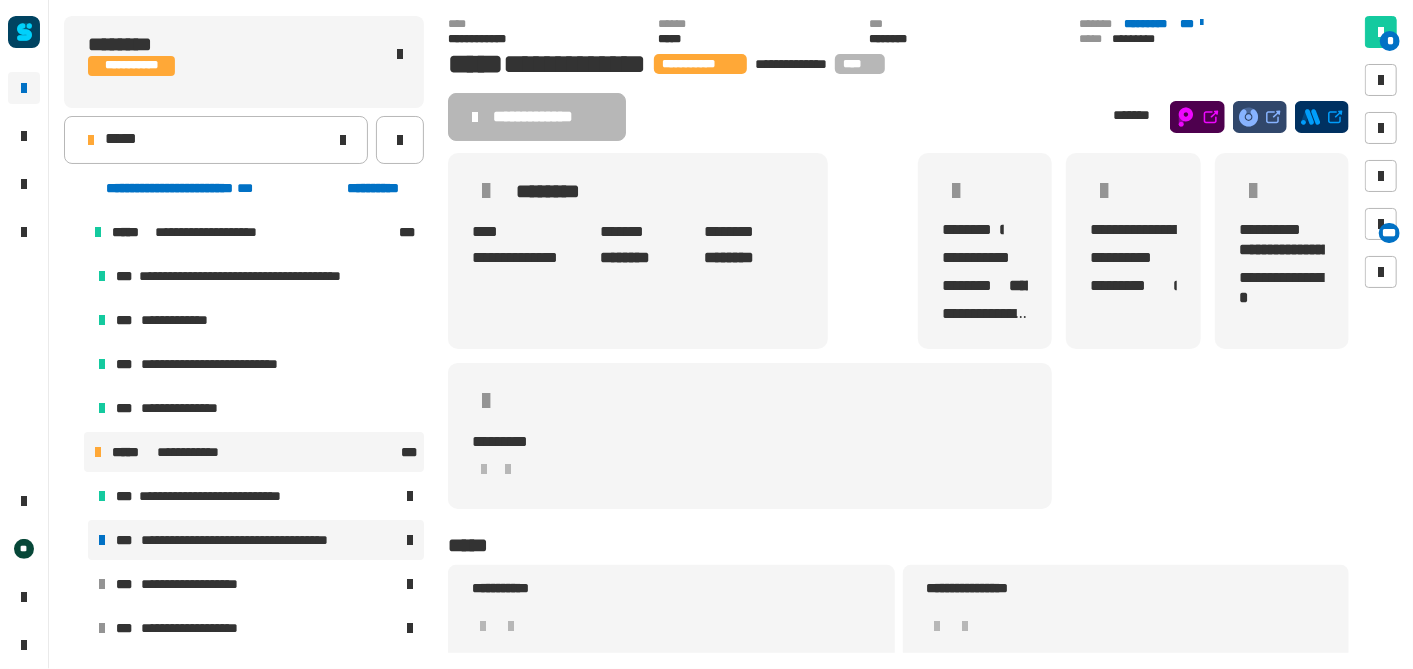click on "**********" at bounding box center (261, 540) 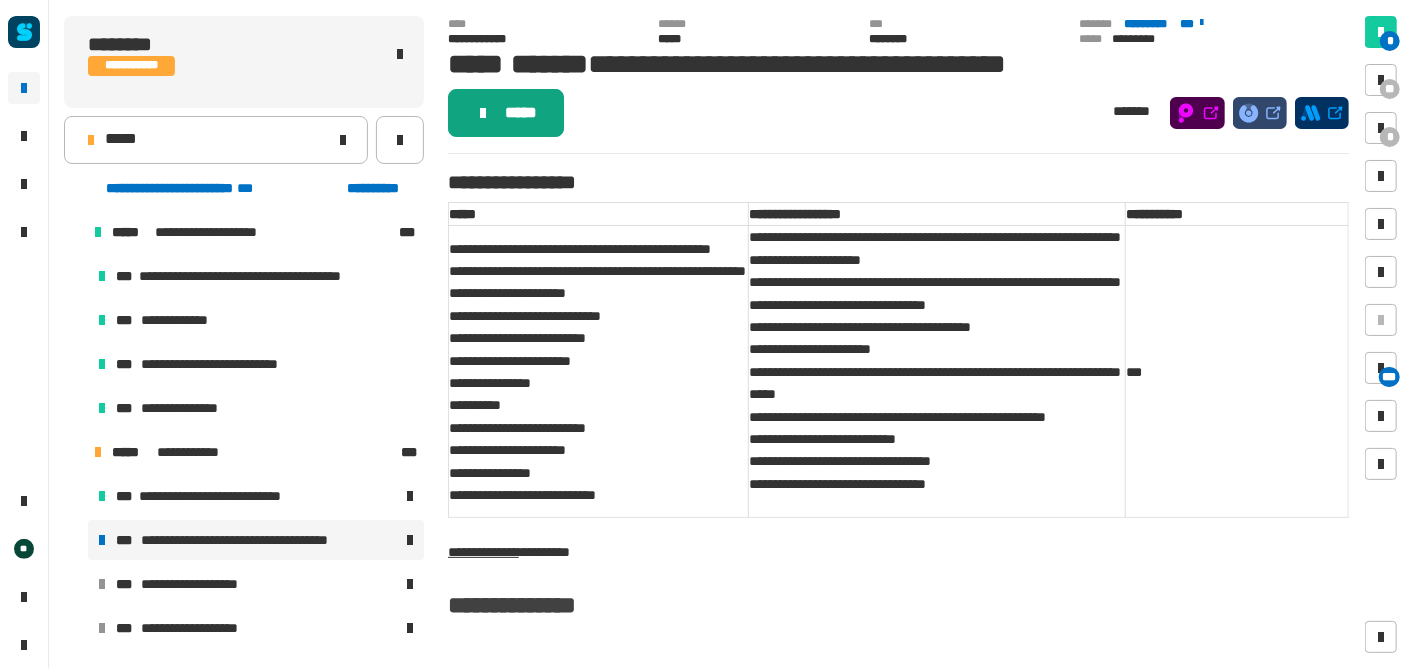 click on "*****" 